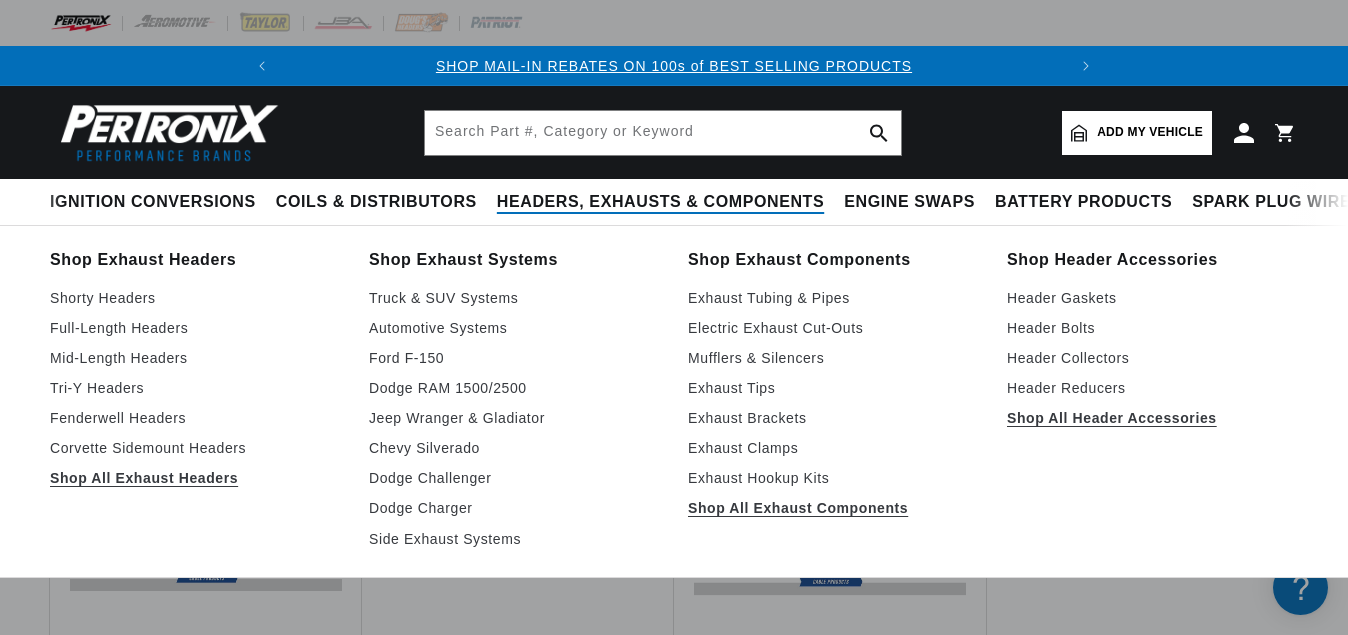 scroll, scrollTop: 357, scrollLeft: 0, axis: vertical 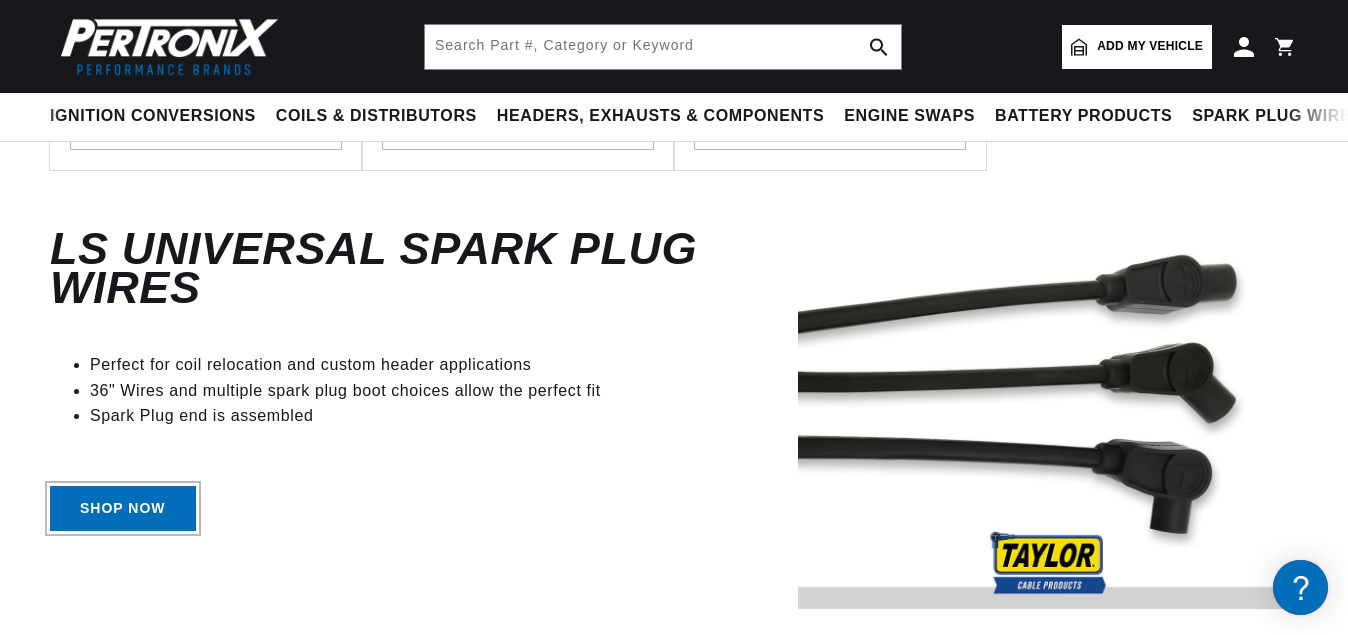 click on "Shop Now" at bounding box center [123, 508] 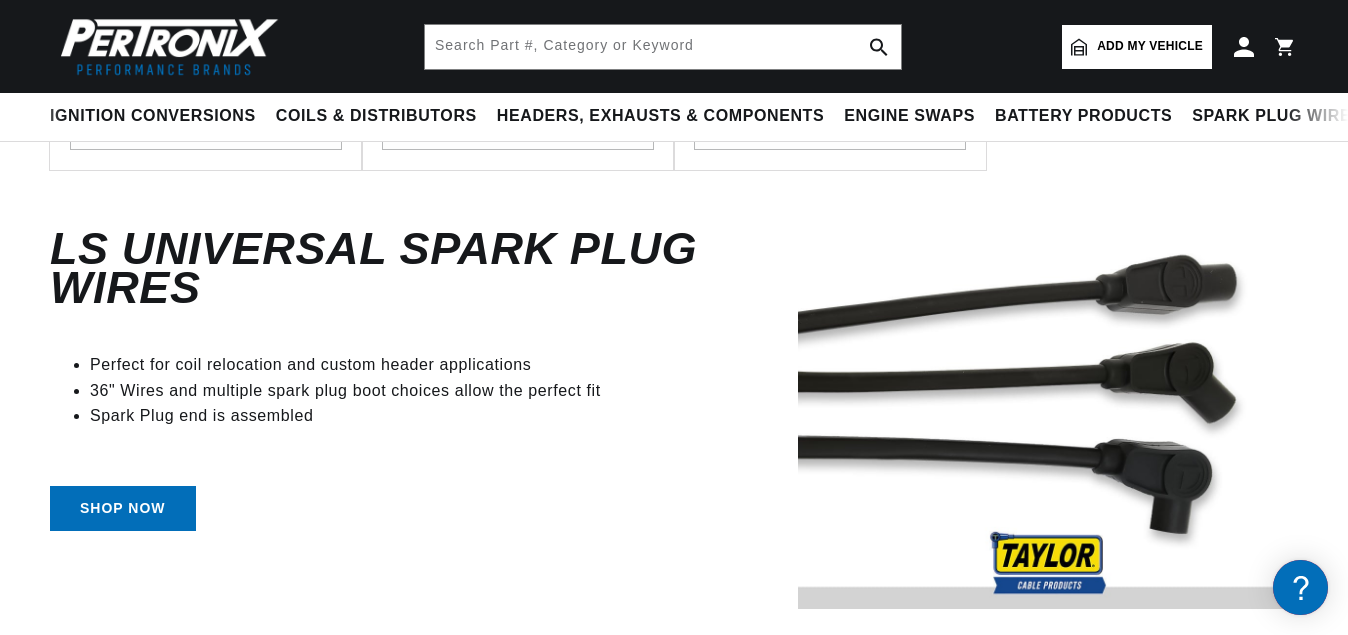 scroll, scrollTop: 0, scrollLeft: 747, axis: horizontal 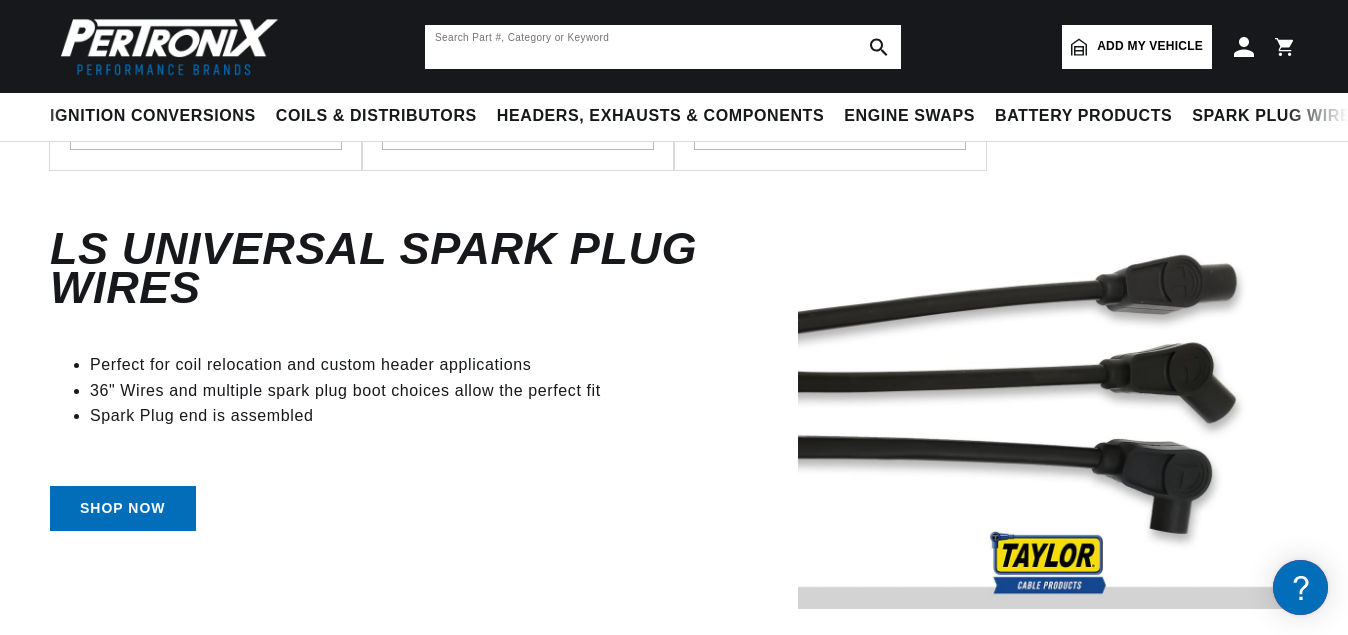 click at bounding box center (663, 47) 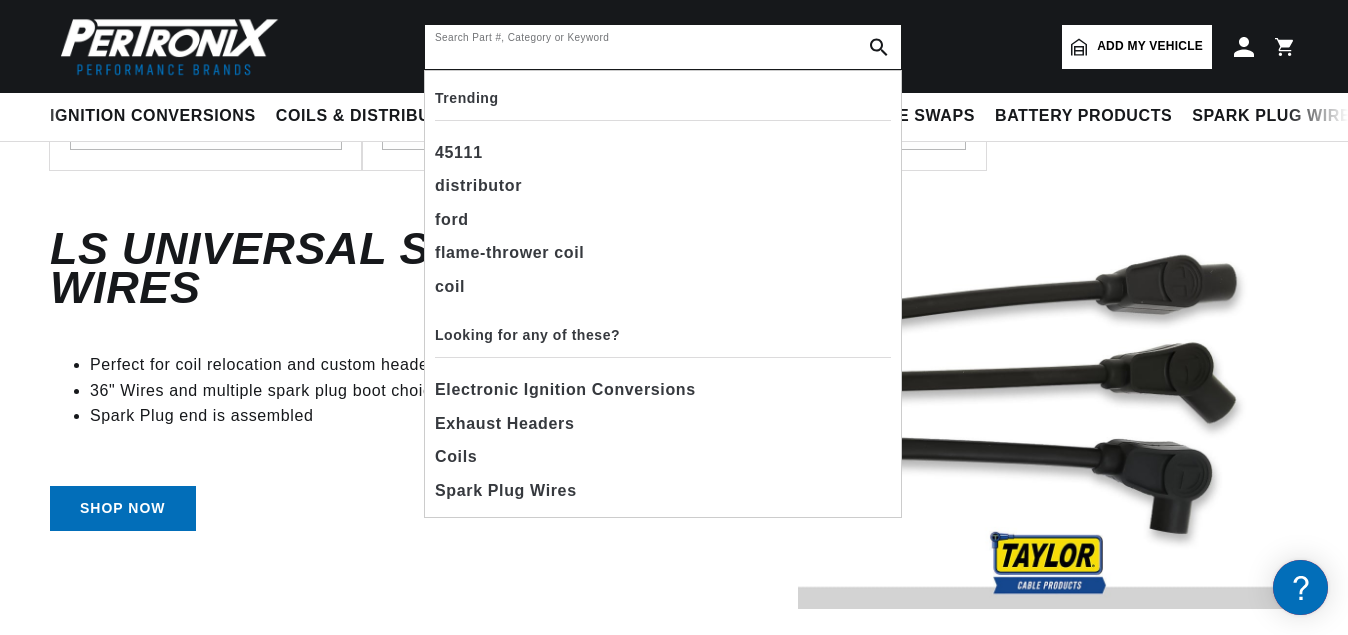 click at bounding box center [663, 47] 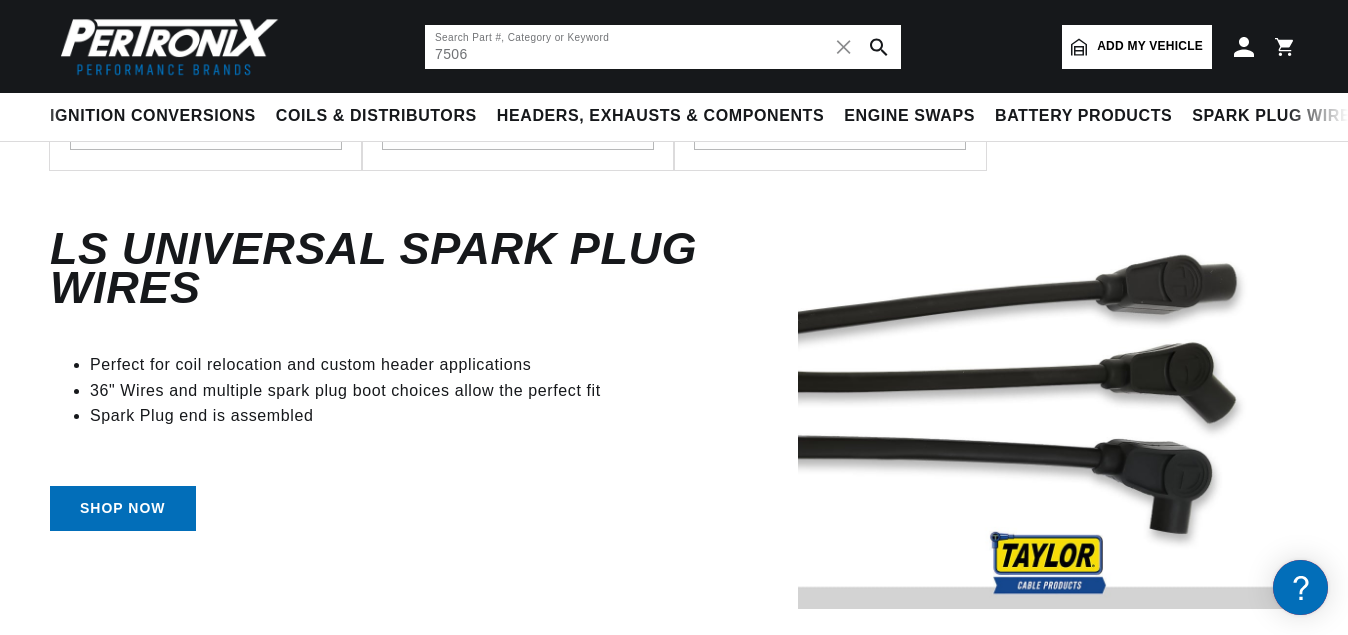 scroll, scrollTop: 0, scrollLeft: 0, axis: both 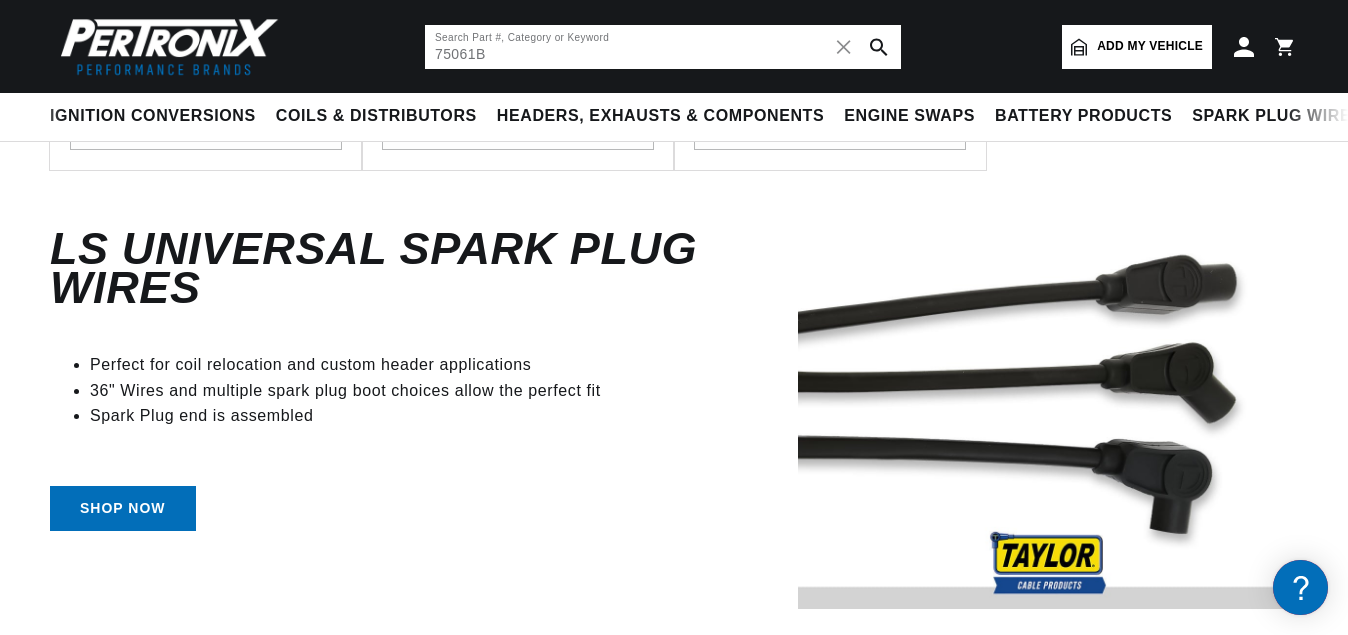 type on "75061B" 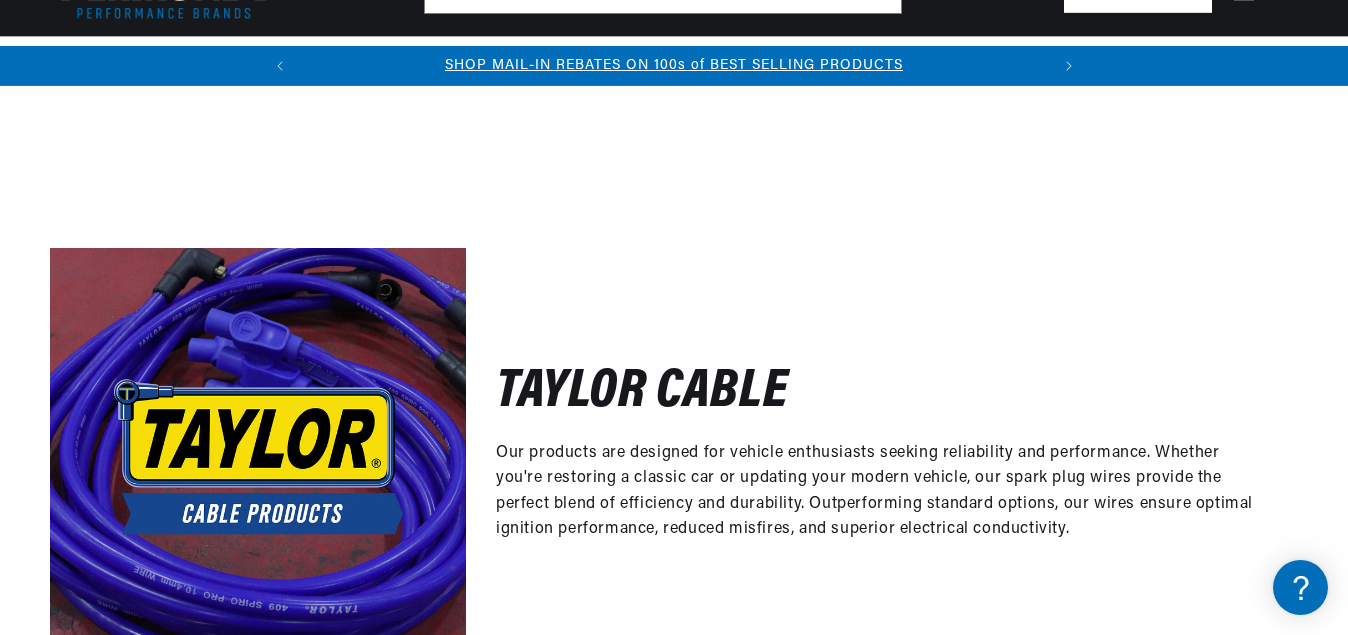 scroll, scrollTop: 663, scrollLeft: 0, axis: vertical 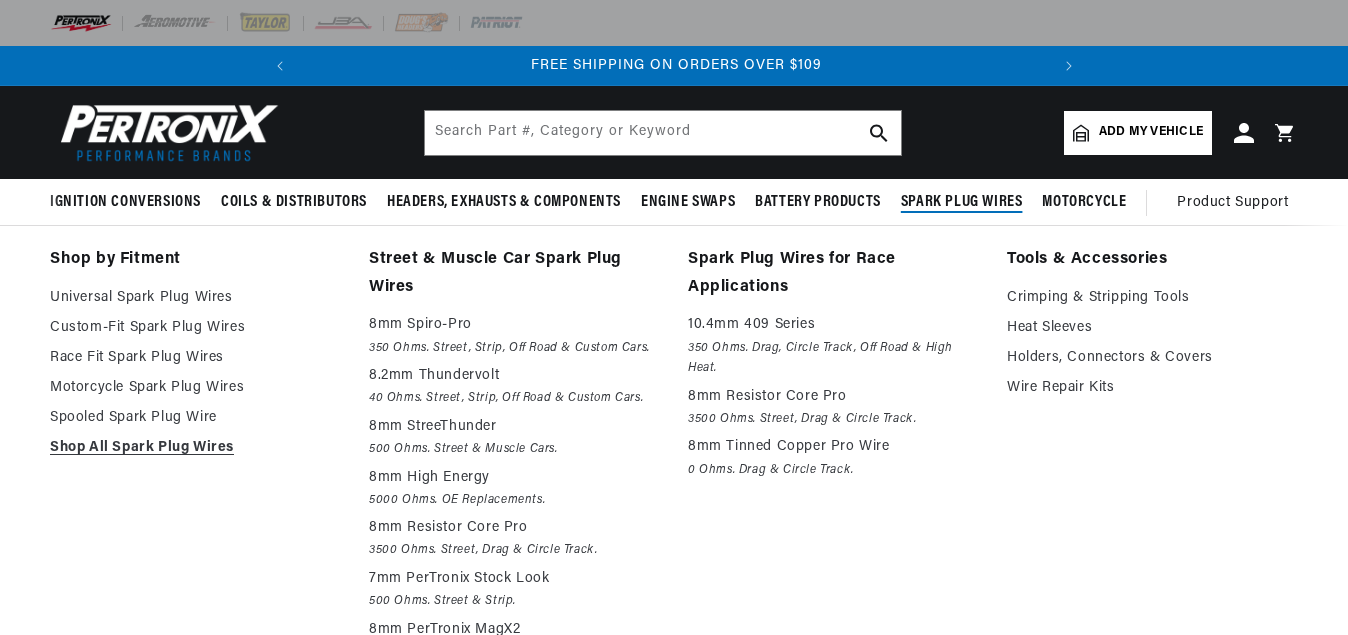click on "Spark Plug Wires" at bounding box center (962, 202) 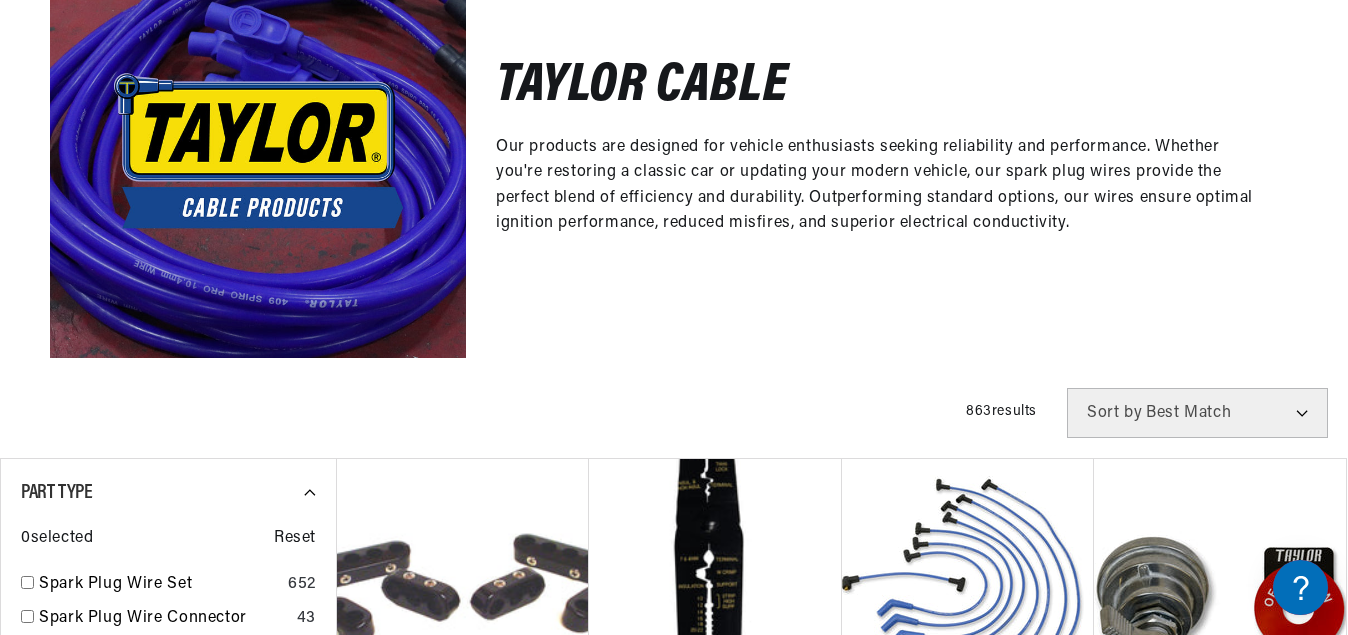 scroll, scrollTop: 510, scrollLeft: 0, axis: vertical 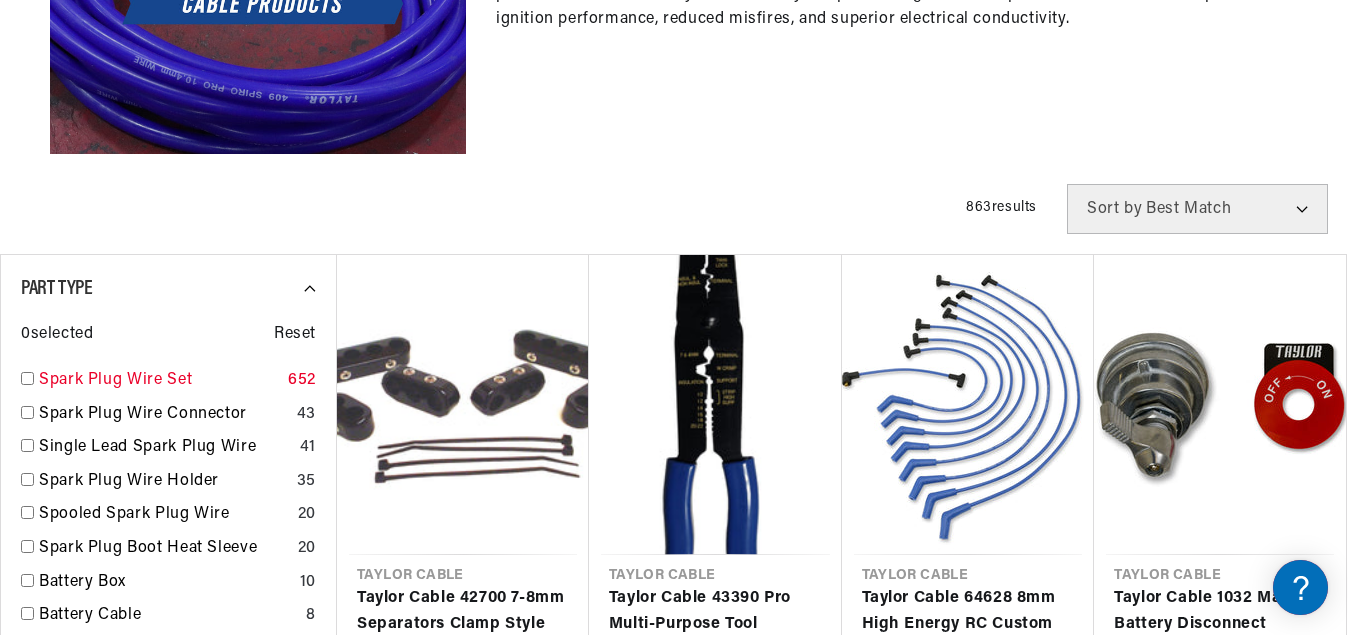 click on "Spark Plug Wire Set" at bounding box center (159, 381) 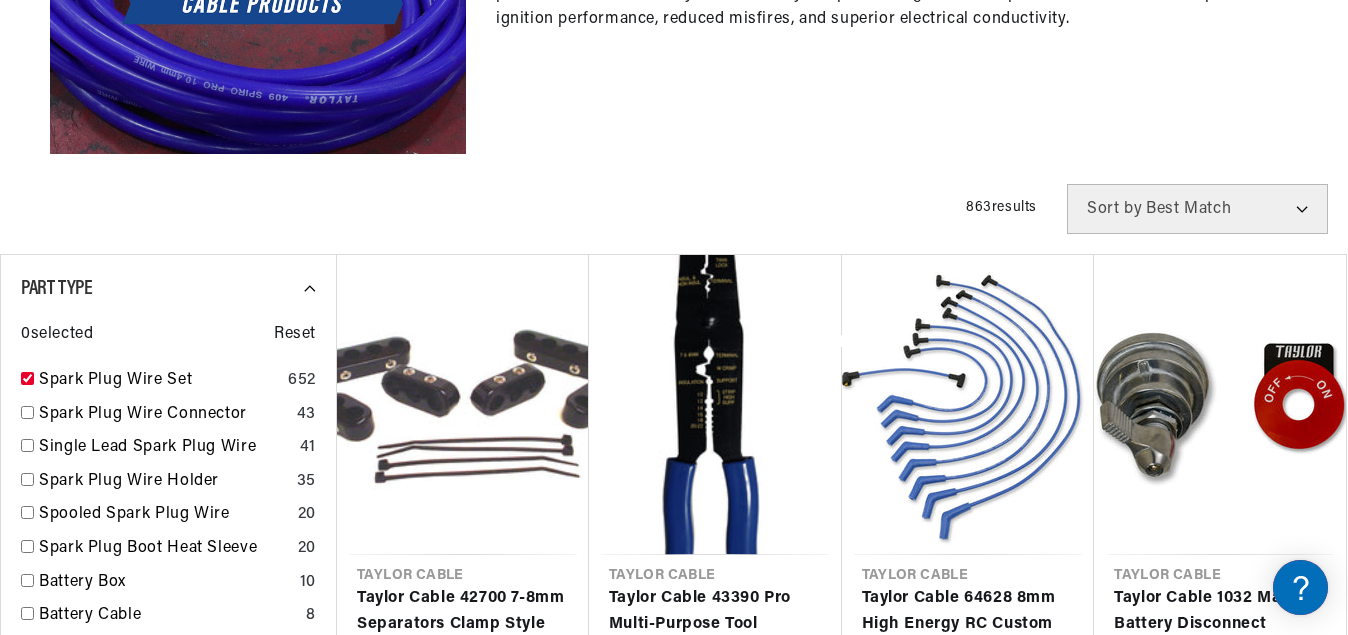 checkbox on "true" 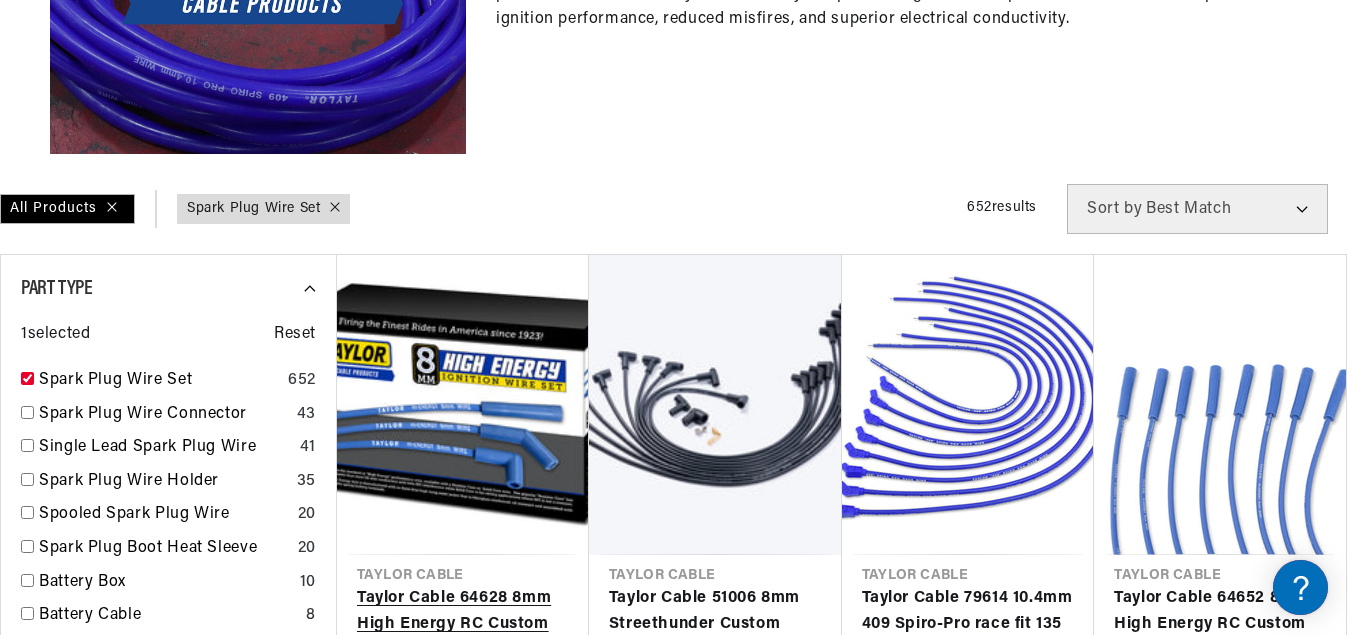 scroll, scrollTop: 0, scrollLeft: 747, axis: horizontal 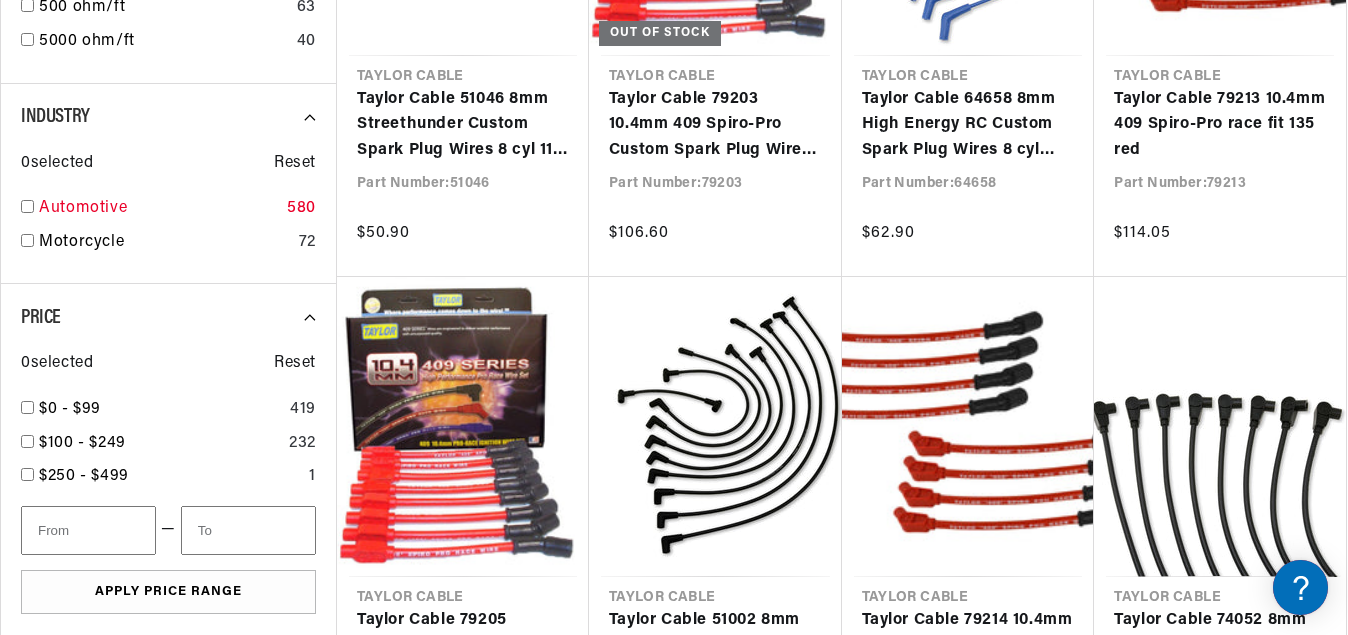 click on "Automotive" at bounding box center (159, 209) 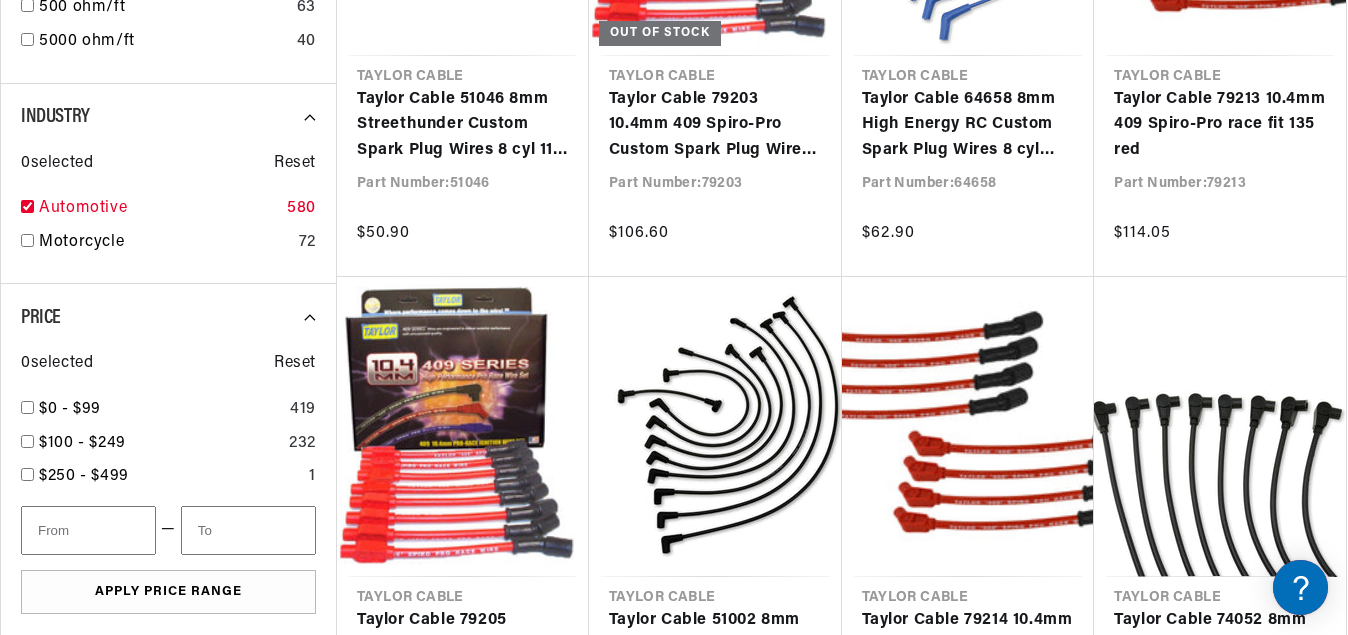 checkbox on "true" 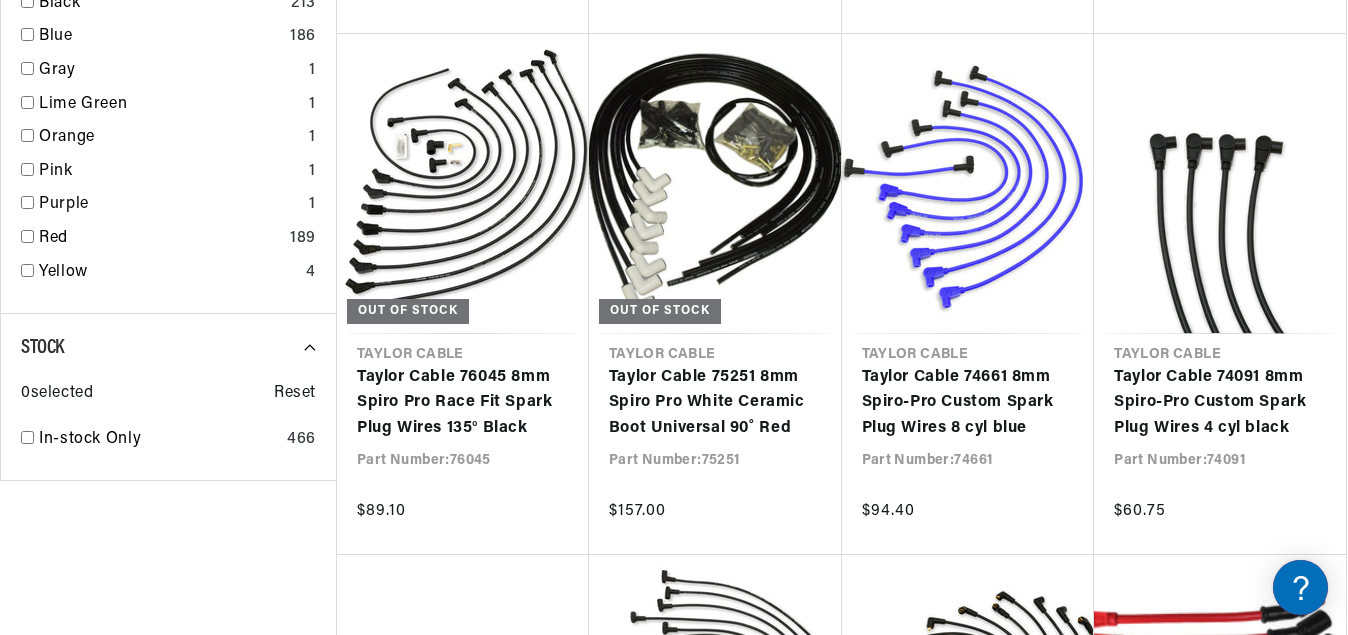 scroll, scrollTop: 2397, scrollLeft: 0, axis: vertical 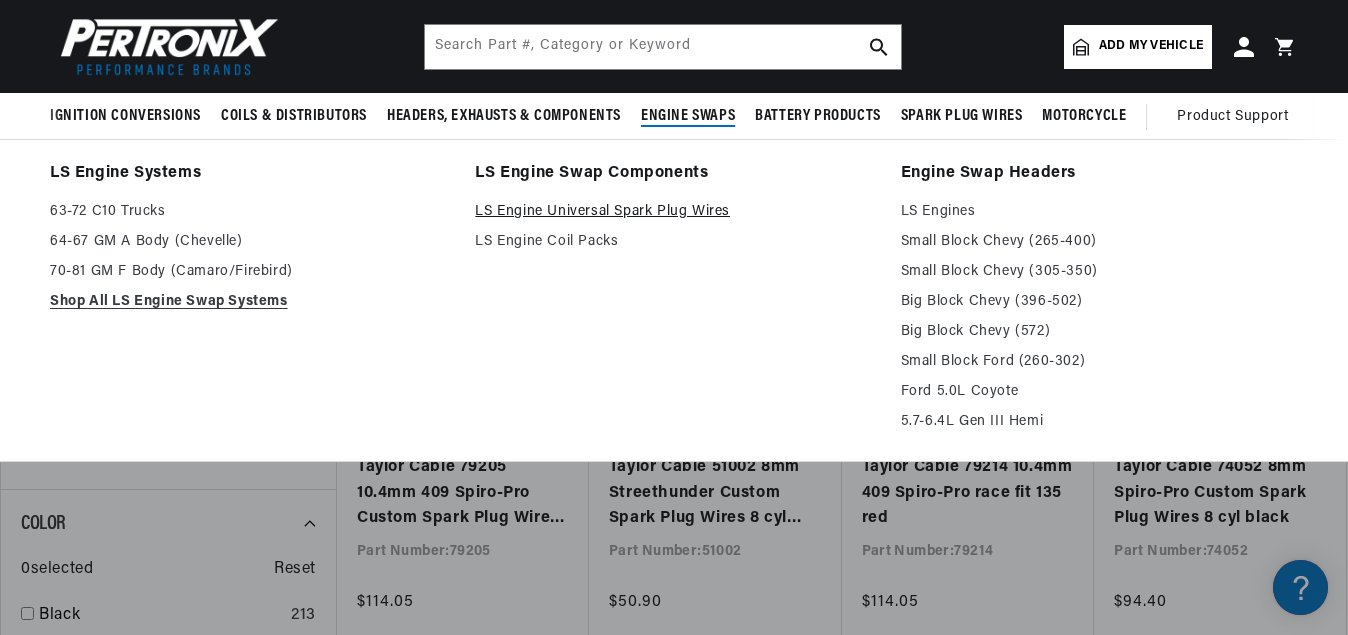 click on "LS Engine Universal Spark Plug Wires" at bounding box center (673, 212) 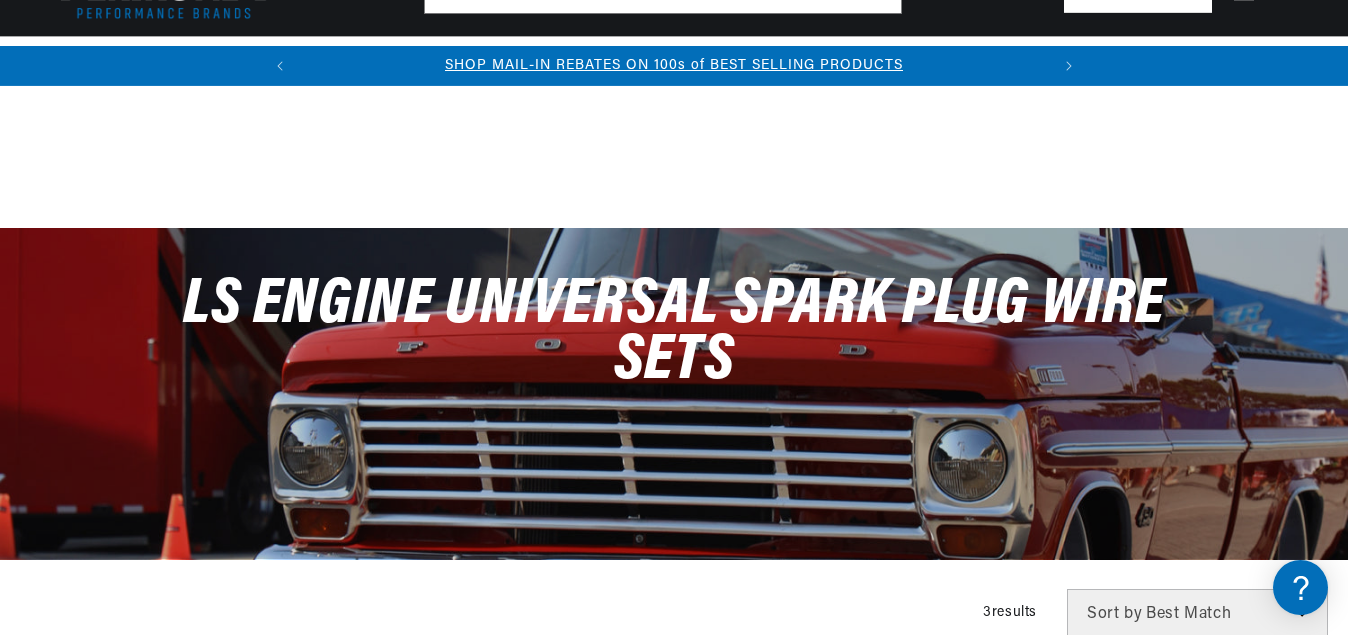 scroll, scrollTop: 357, scrollLeft: 0, axis: vertical 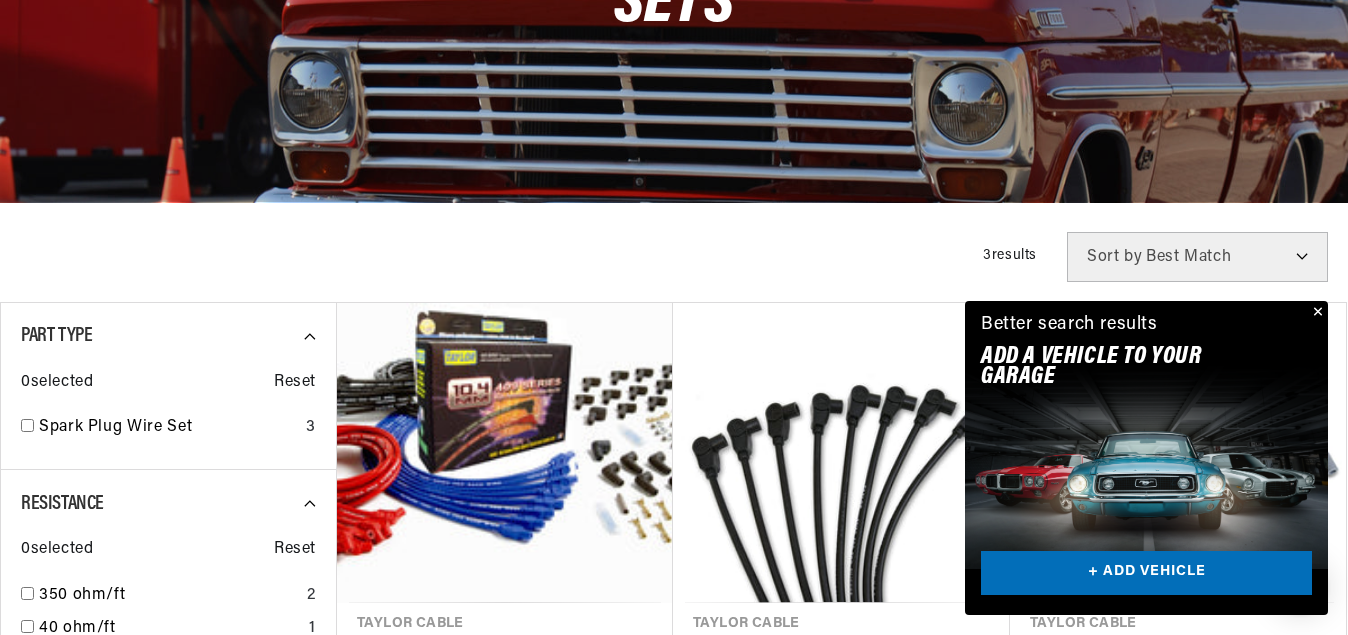 click at bounding box center (1316, 313) 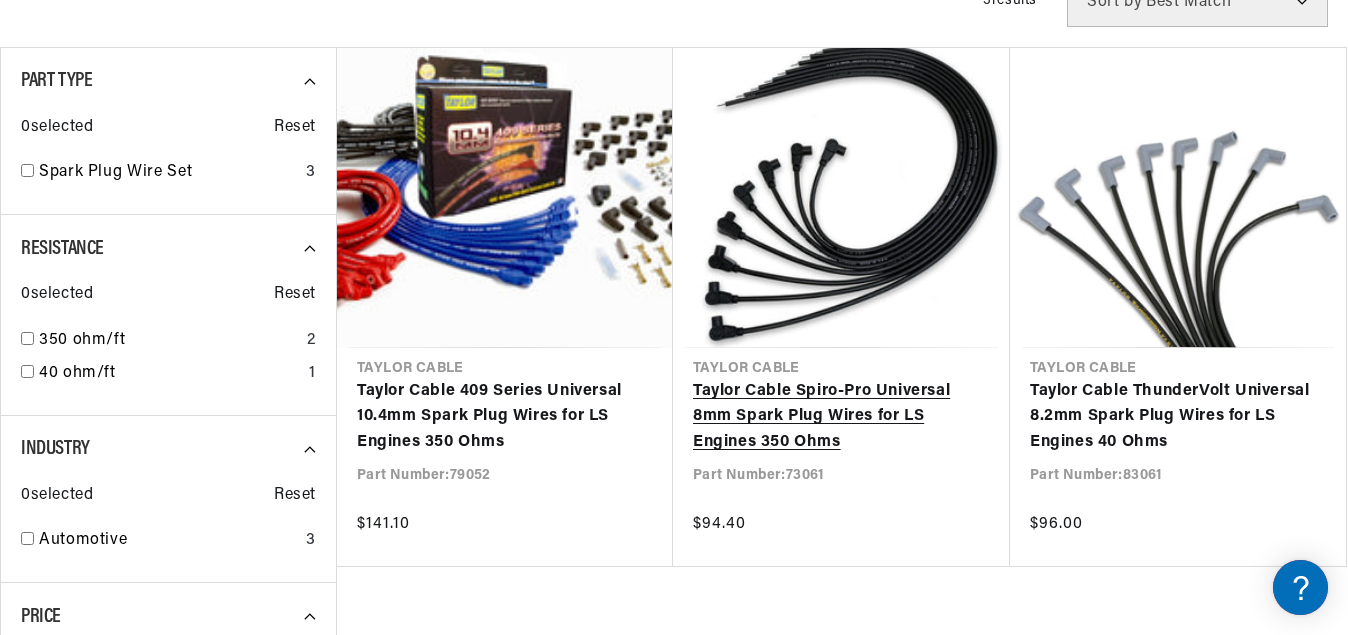 scroll, scrollTop: 714, scrollLeft: 0, axis: vertical 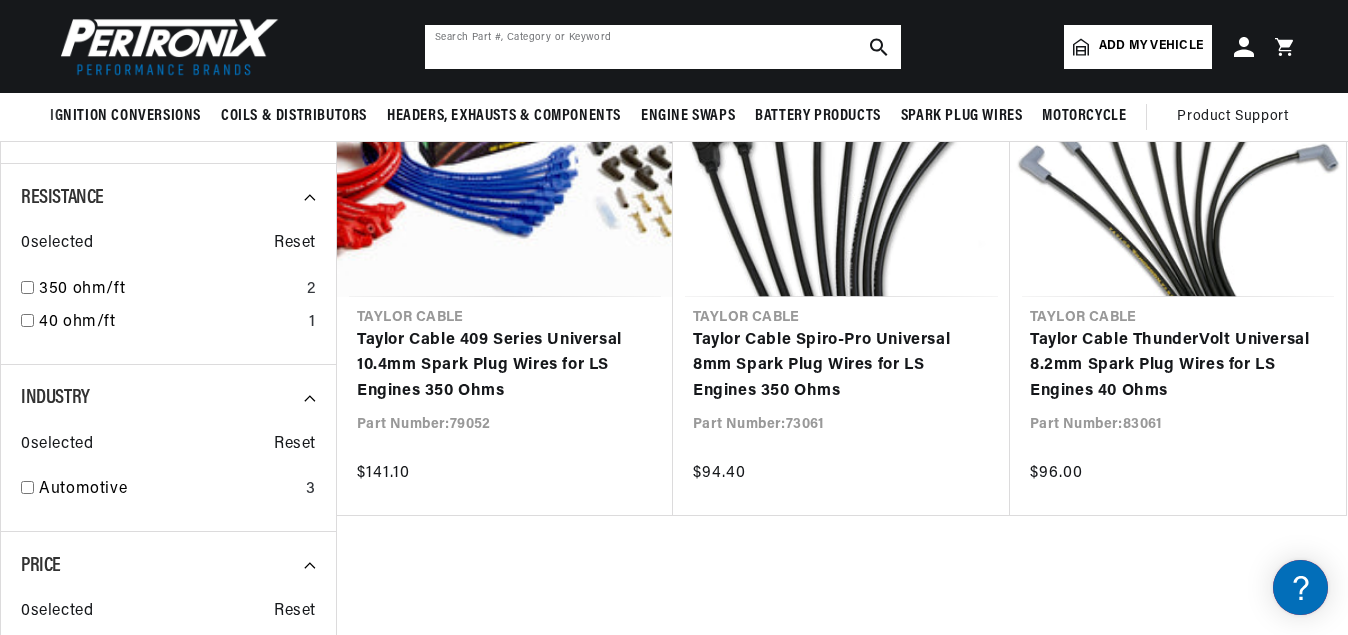 click at bounding box center (663, 47) 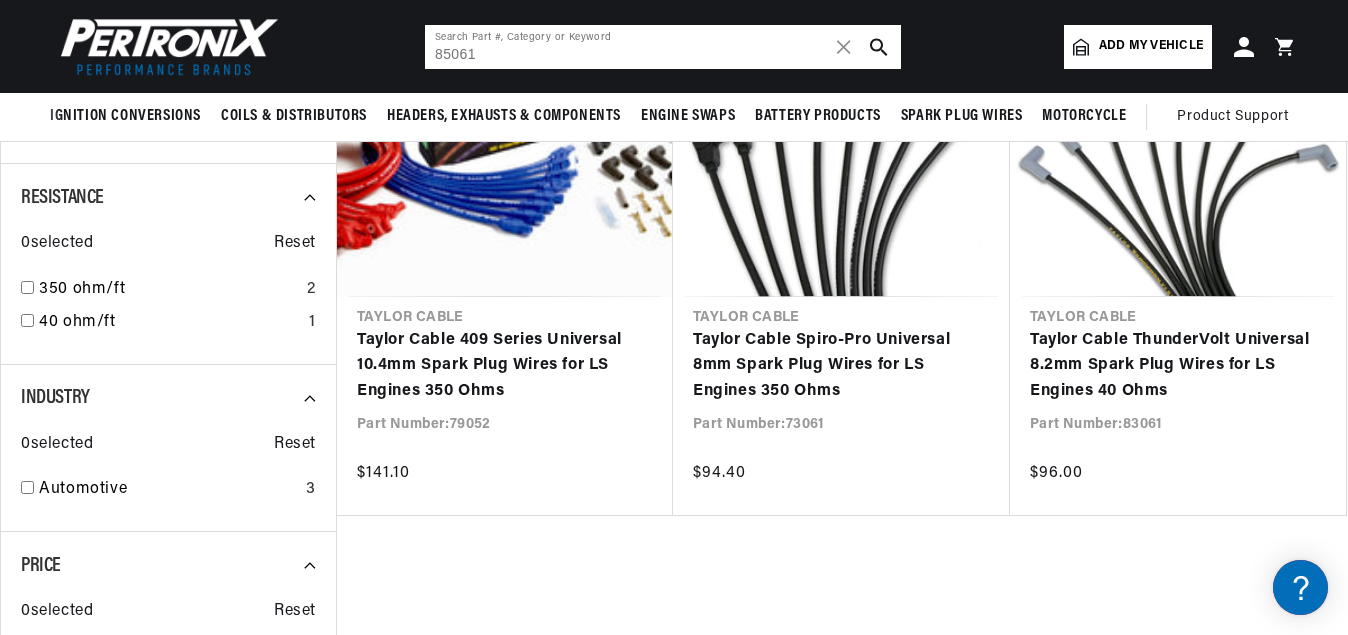 type on "85061" 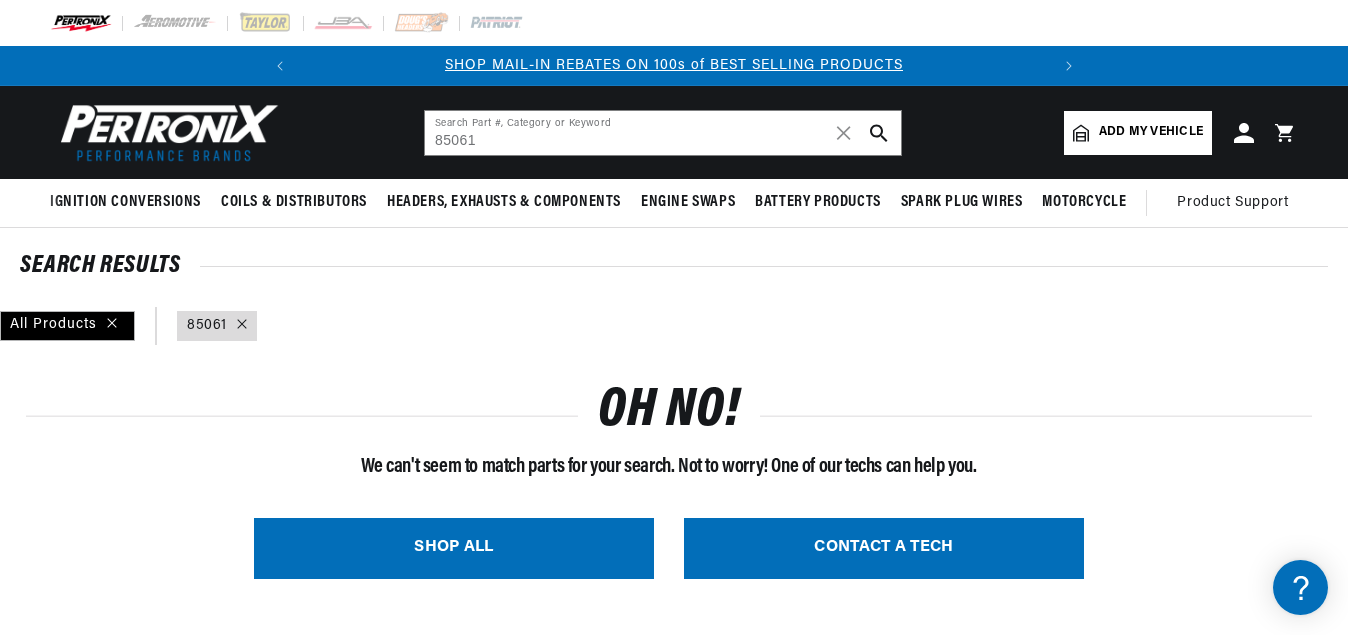 scroll, scrollTop: 0, scrollLeft: 0, axis: both 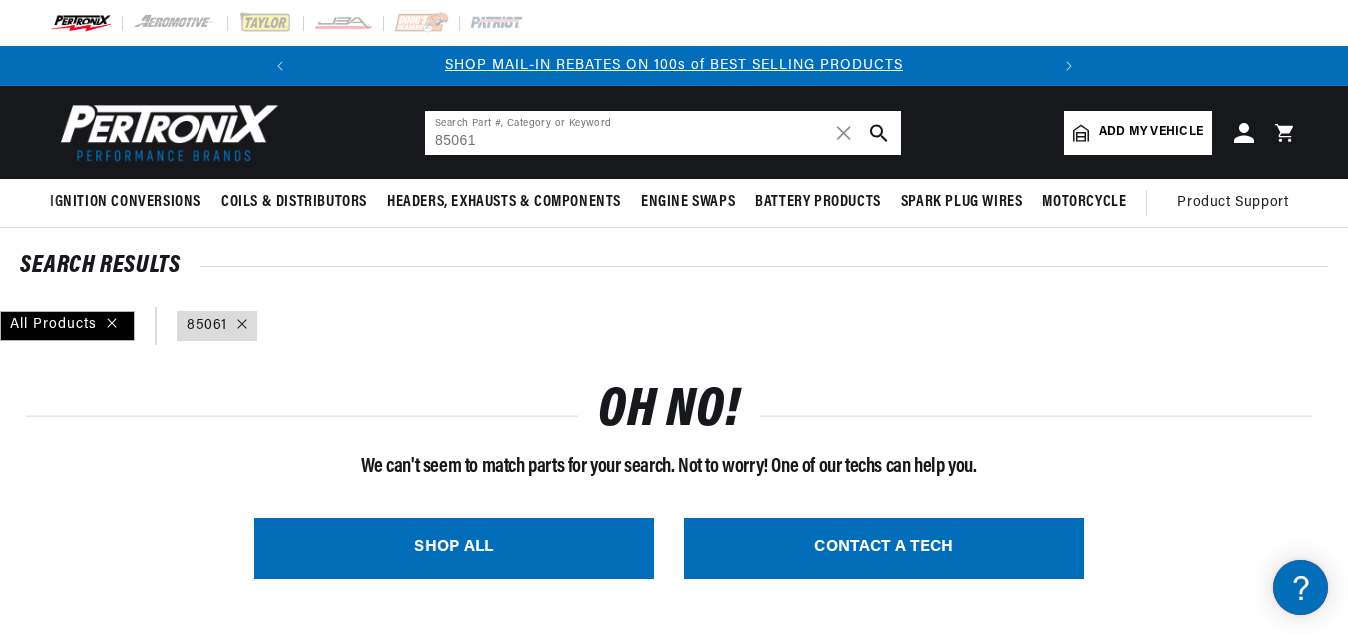 click on "85061" at bounding box center [663, 133] 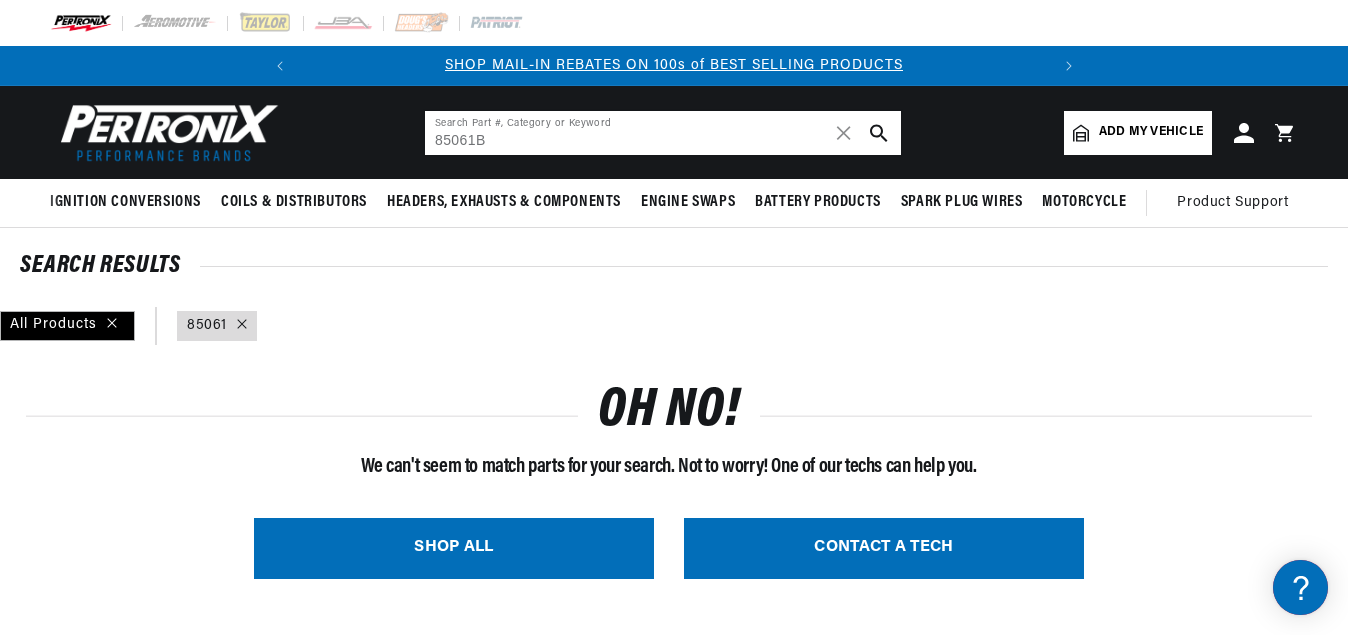 type on "85061B" 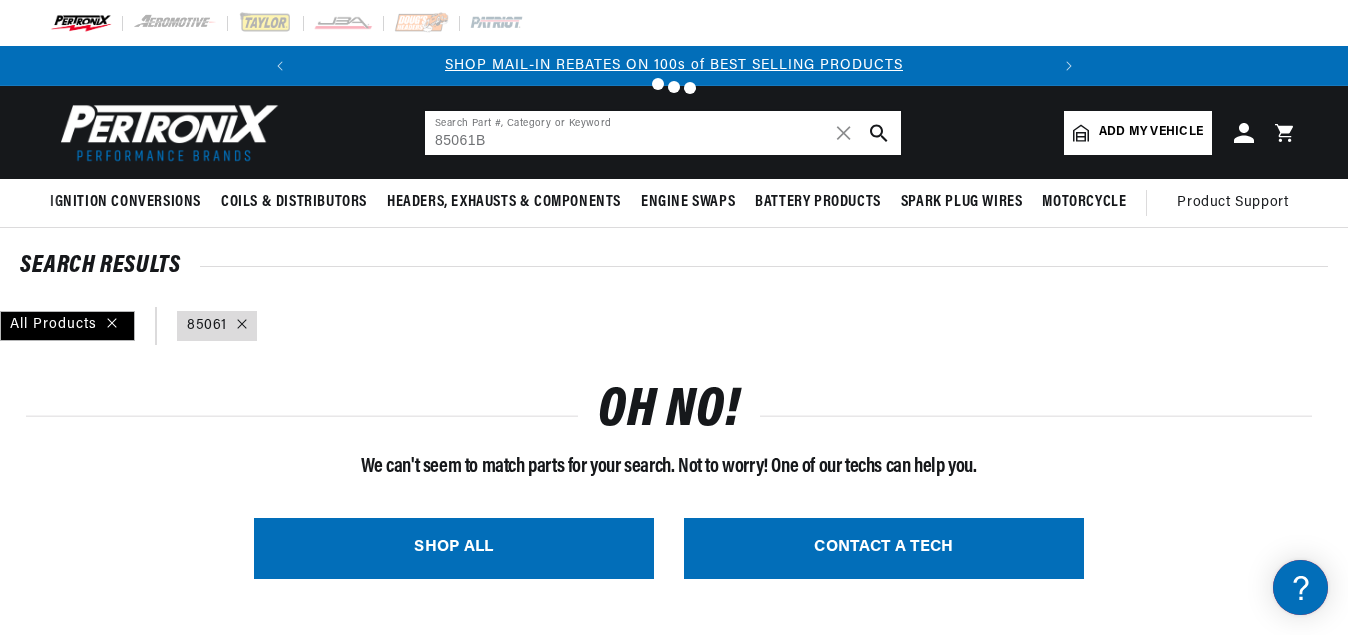 scroll, scrollTop: 0, scrollLeft: 0, axis: both 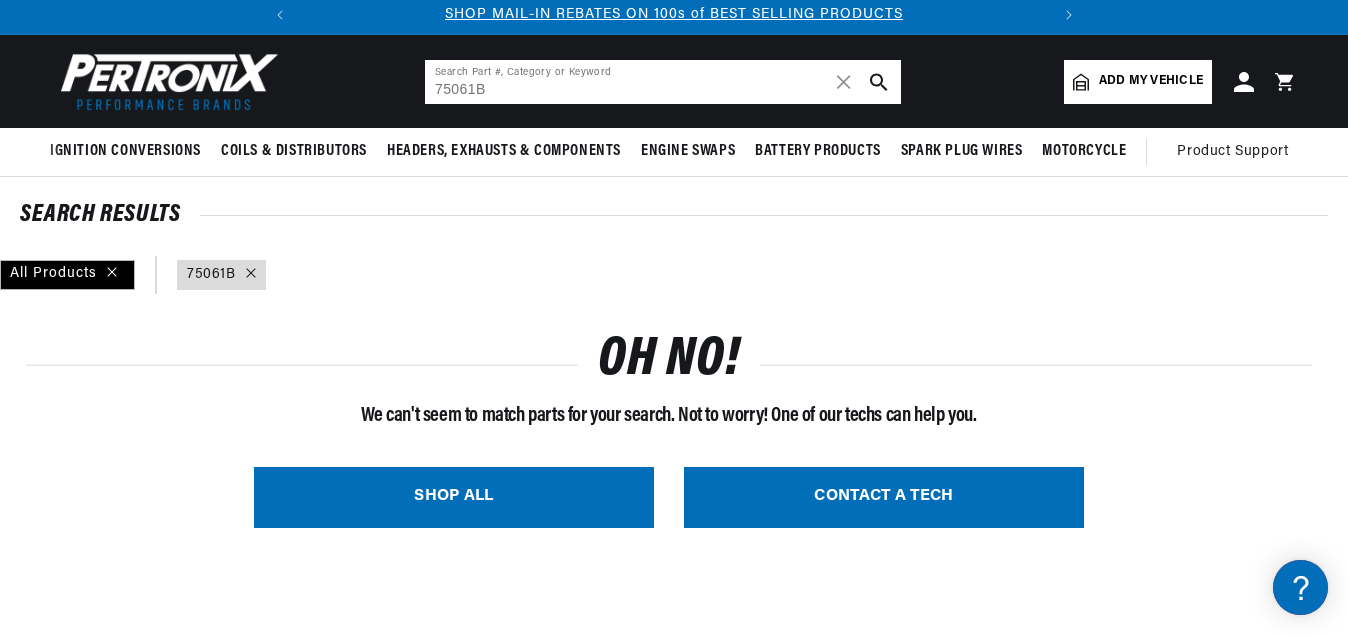 click on "75061B" at bounding box center (663, 82) 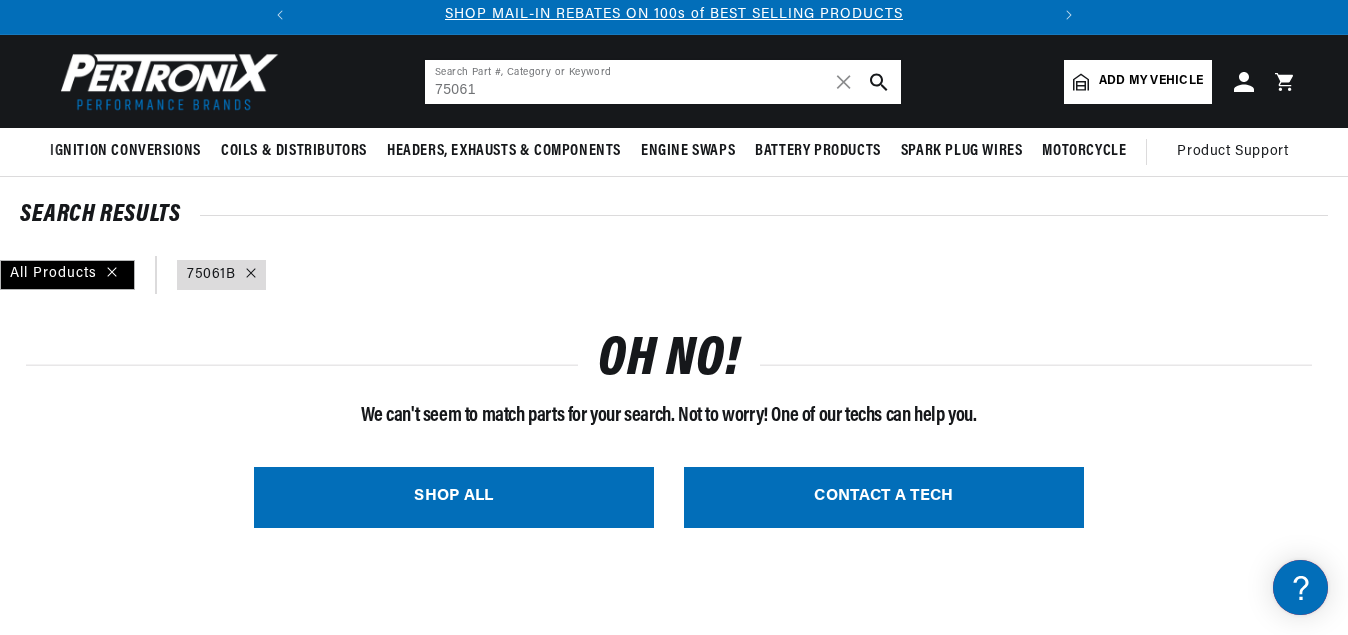 type on "75061" 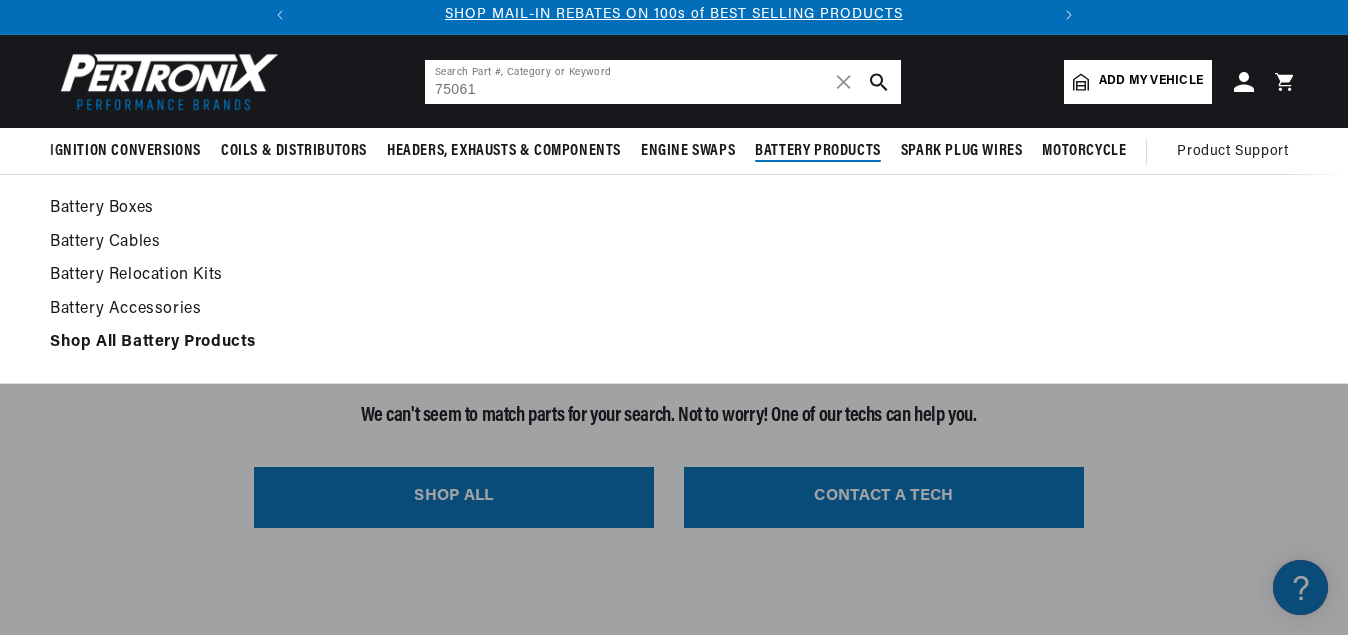 scroll, scrollTop: 0, scrollLeft: 0, axis: both 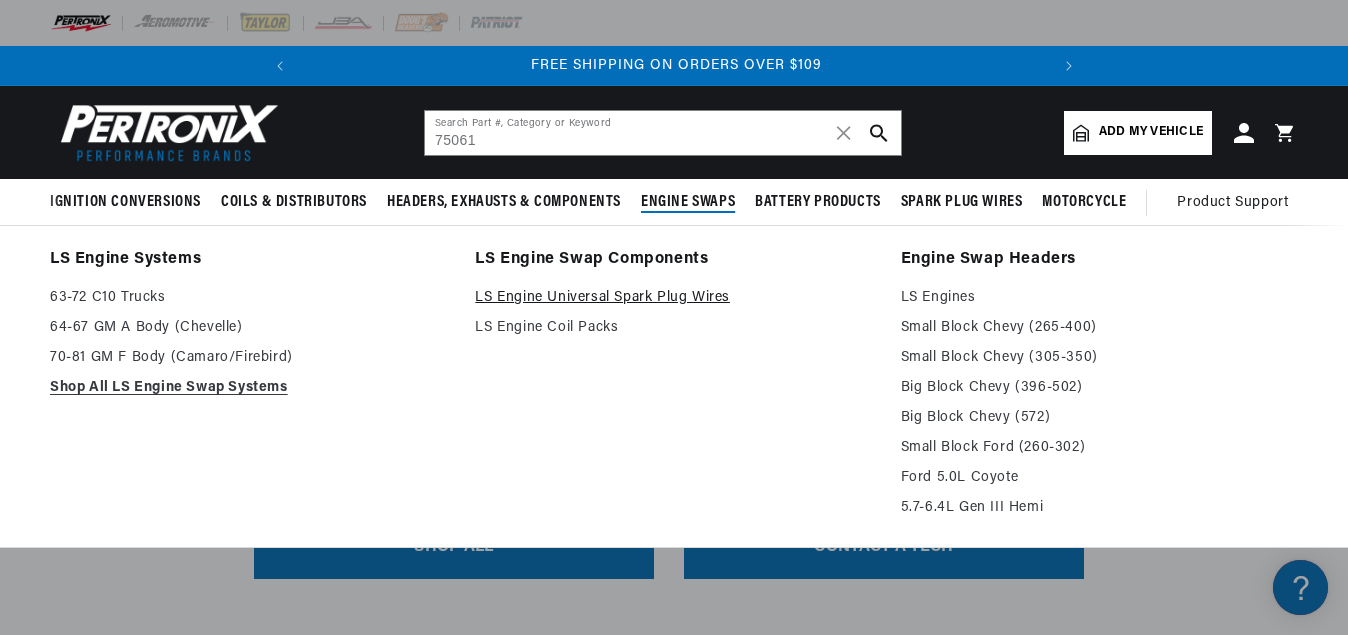 click on "LS Engine Universal Spark Plug Wires" at bounding box center (673, 298) 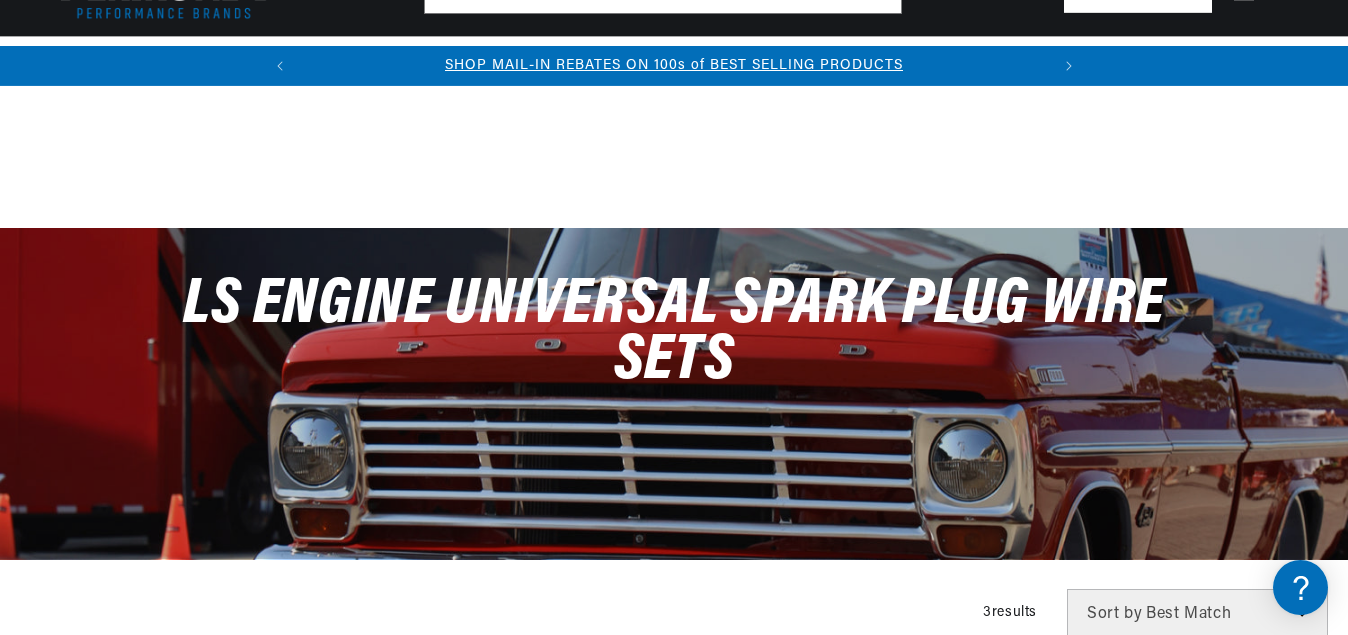 scroll, scrollTop: 612, scrollLeft: 0, axis: vertical 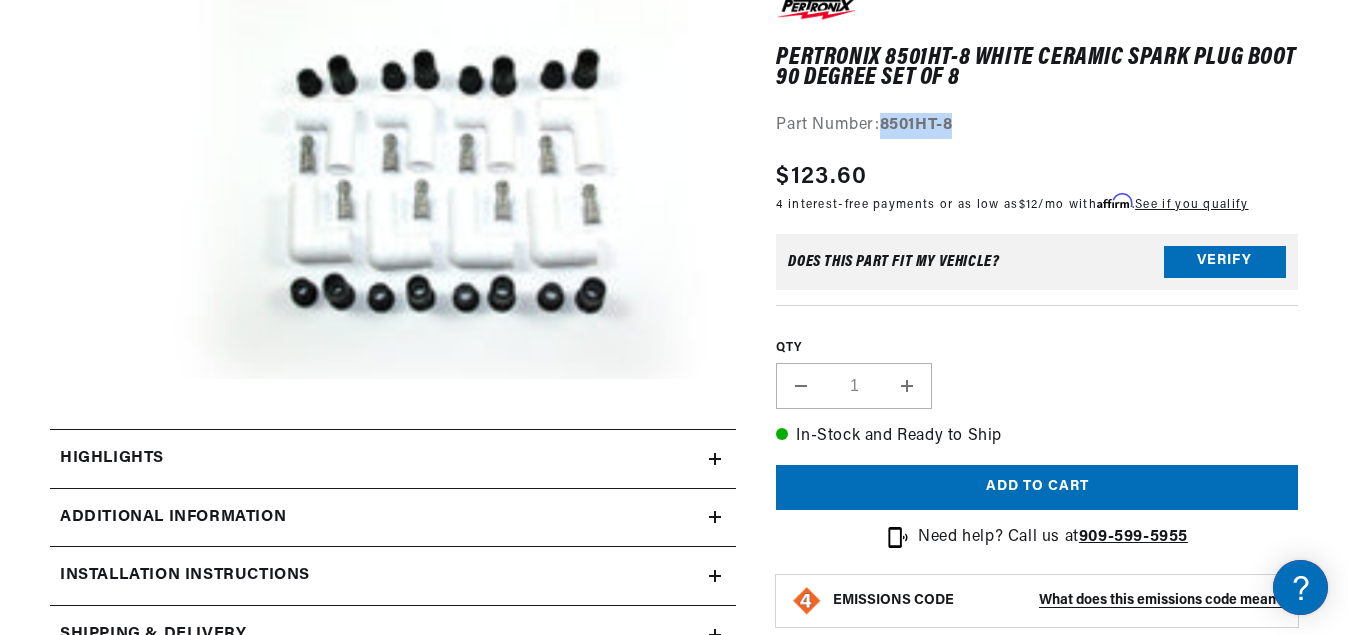 drag, startPoint x: 1009, startPoint y: 120, endPoint x: 886, endPoint y: 121, distance: 123.00407 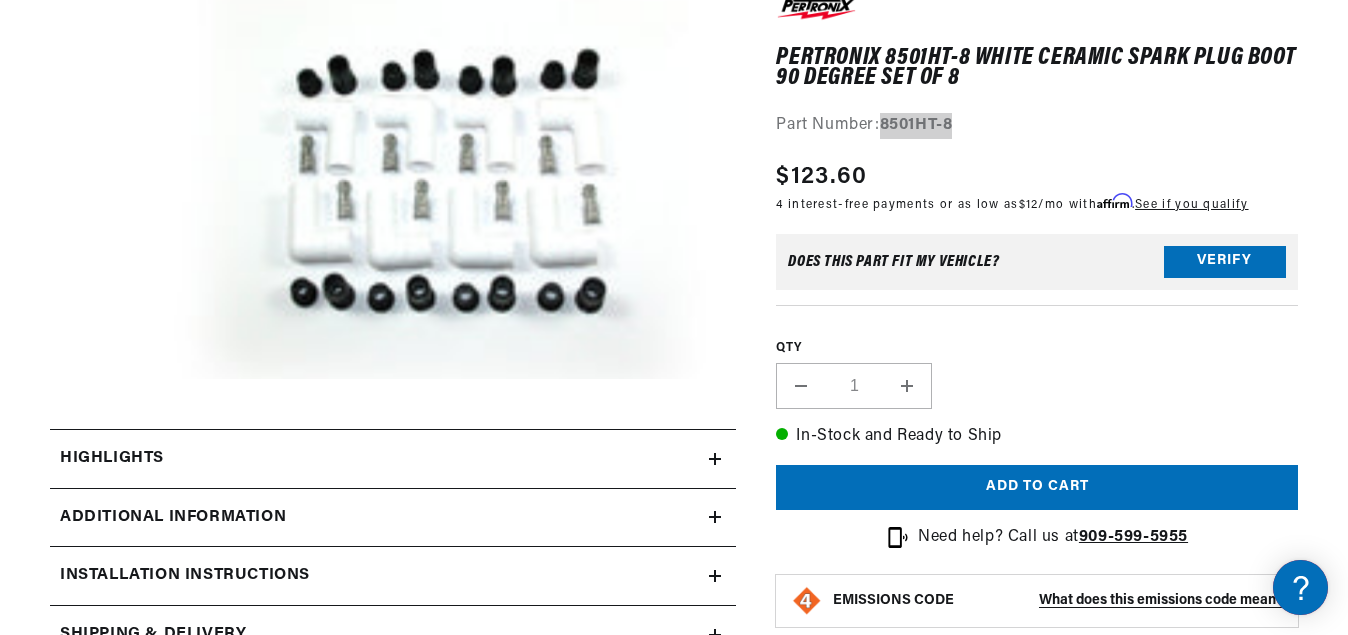 scroll, scrollTop: 0, scrollLeft: 747, axis: horizontal 